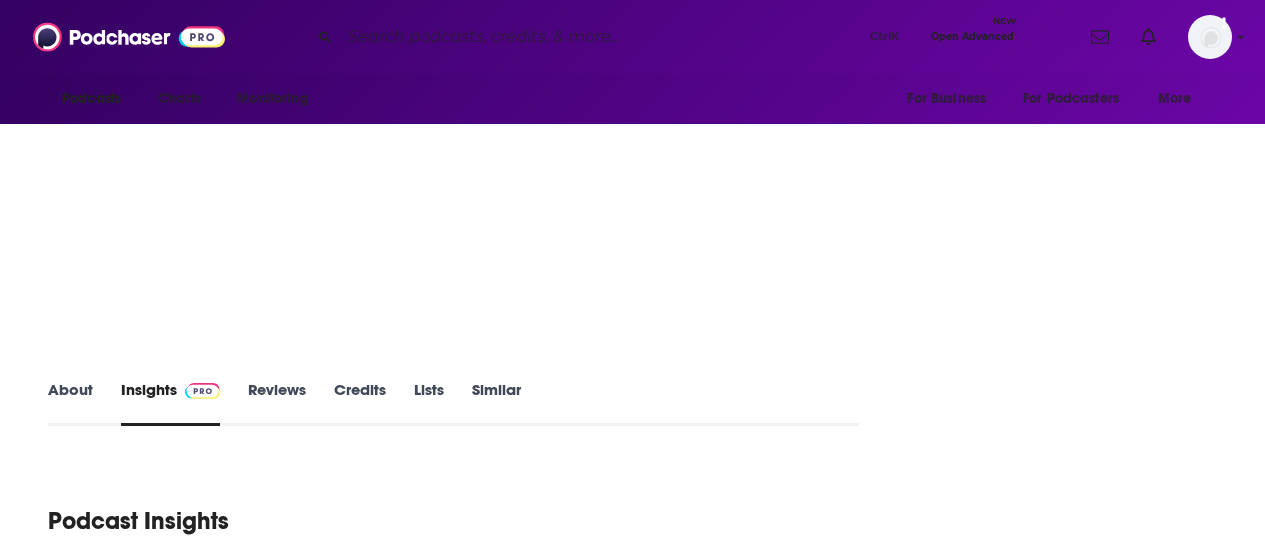 scroll, scrollTop: 0, scrollLeft: 0, axis: both 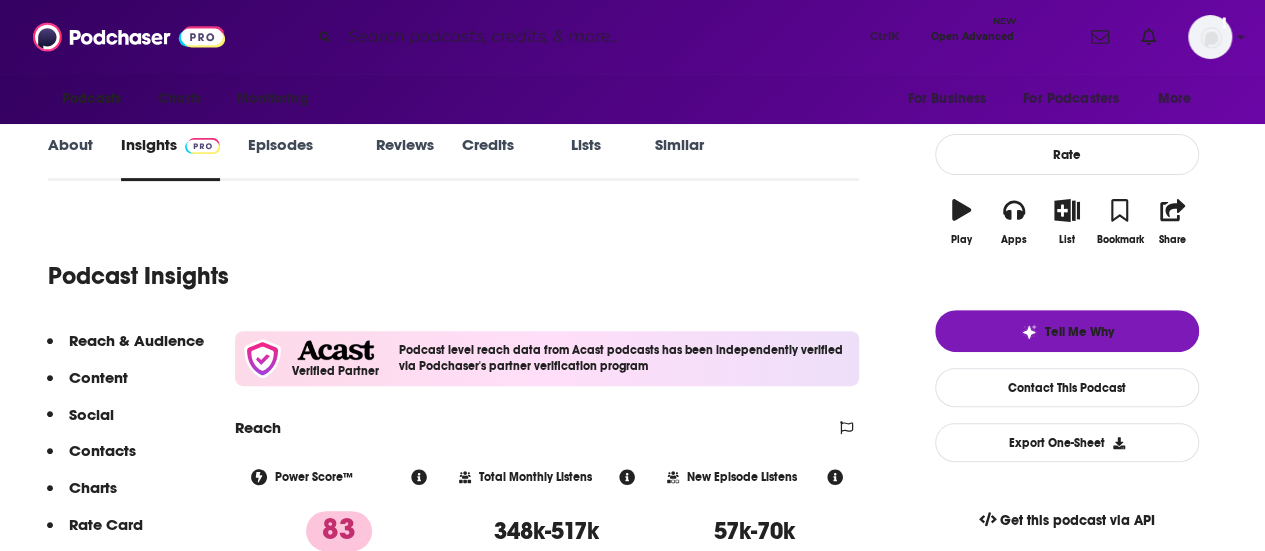 click on "About" at bounding box center [70, 158] 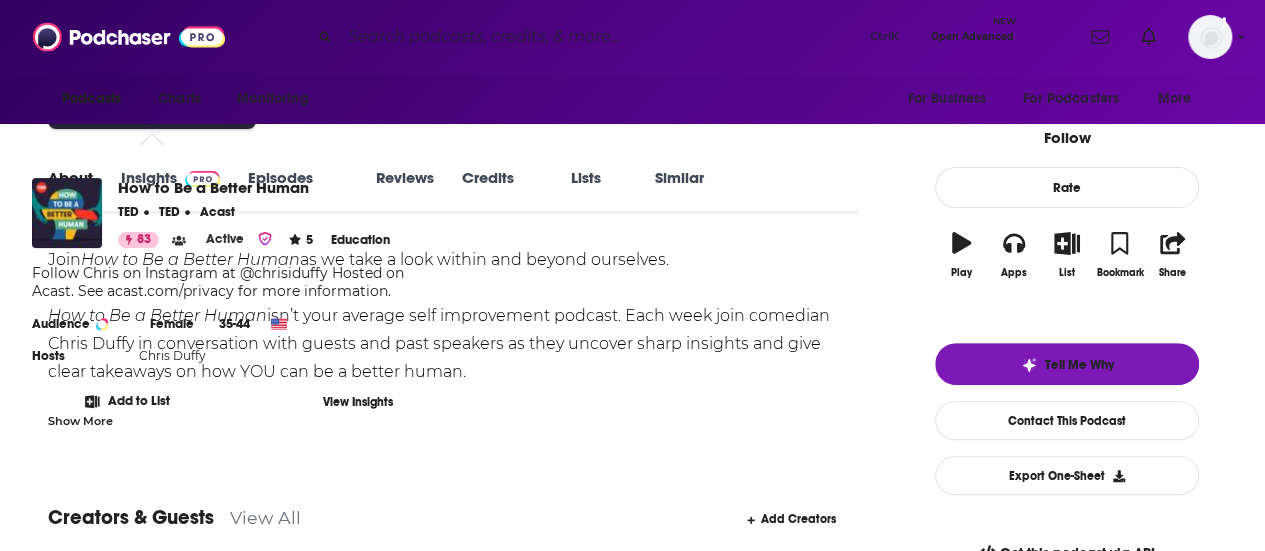 scroll, scrollTop: 214, scrollLeft: 0, axis: vertical 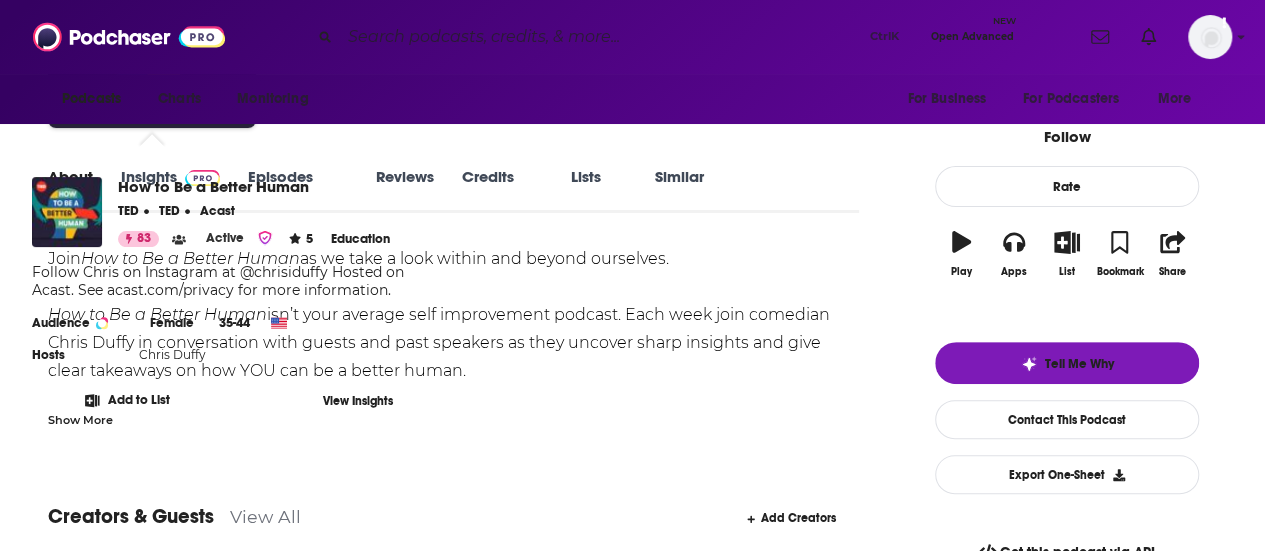 click on "Show More" at bounding box center (453, 412) 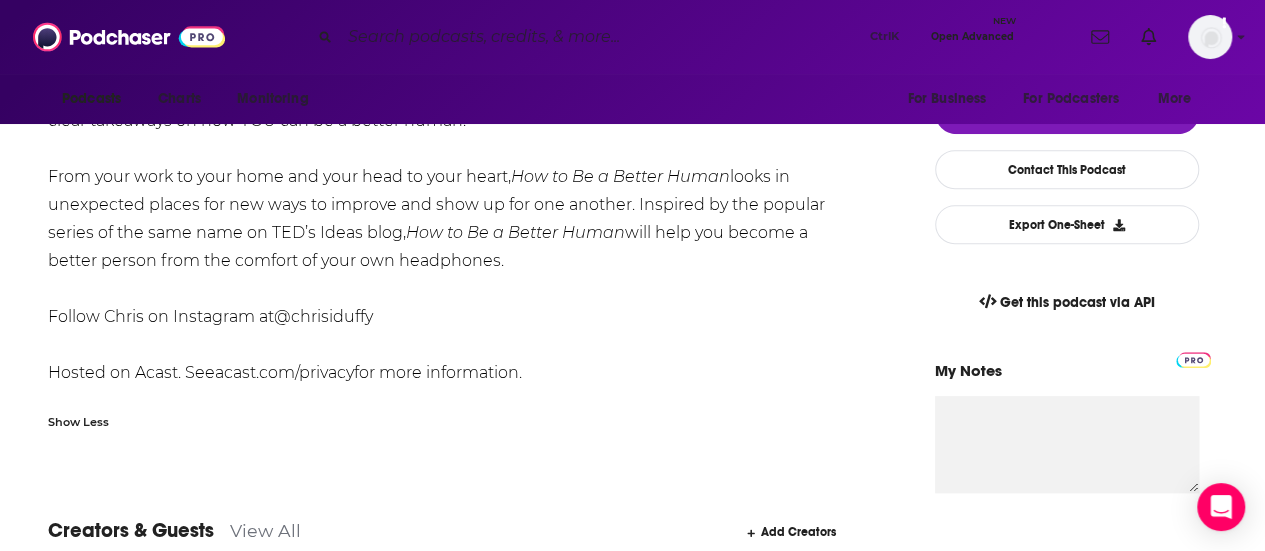 scroll, scrollTop: 0, scrollLeft: 0, axis: both 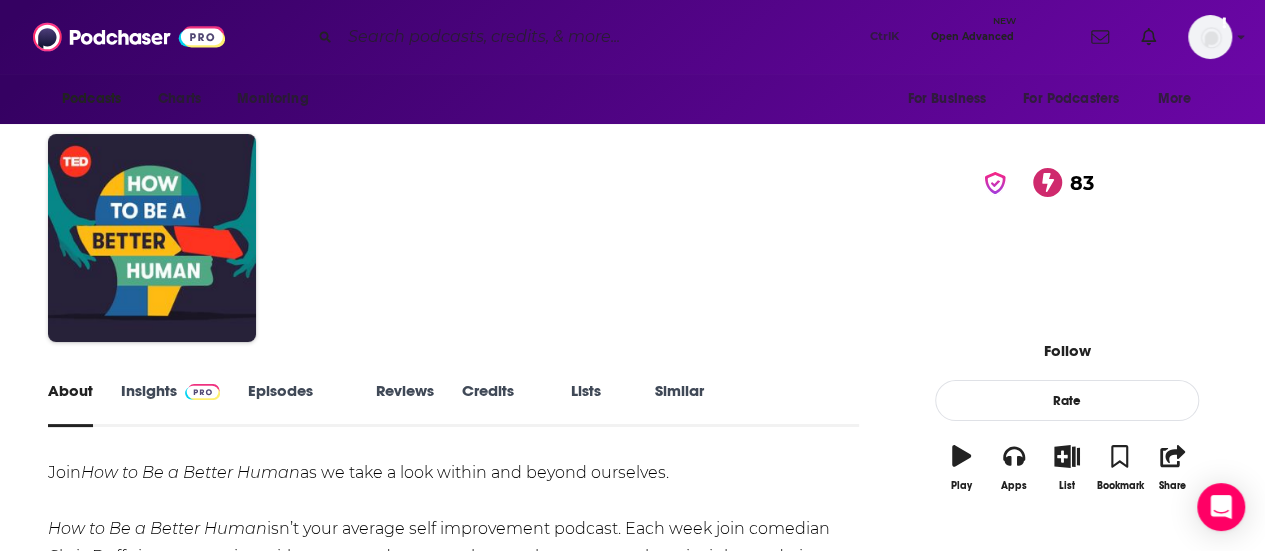 click on "Insights" at bounding box center (170, 404) 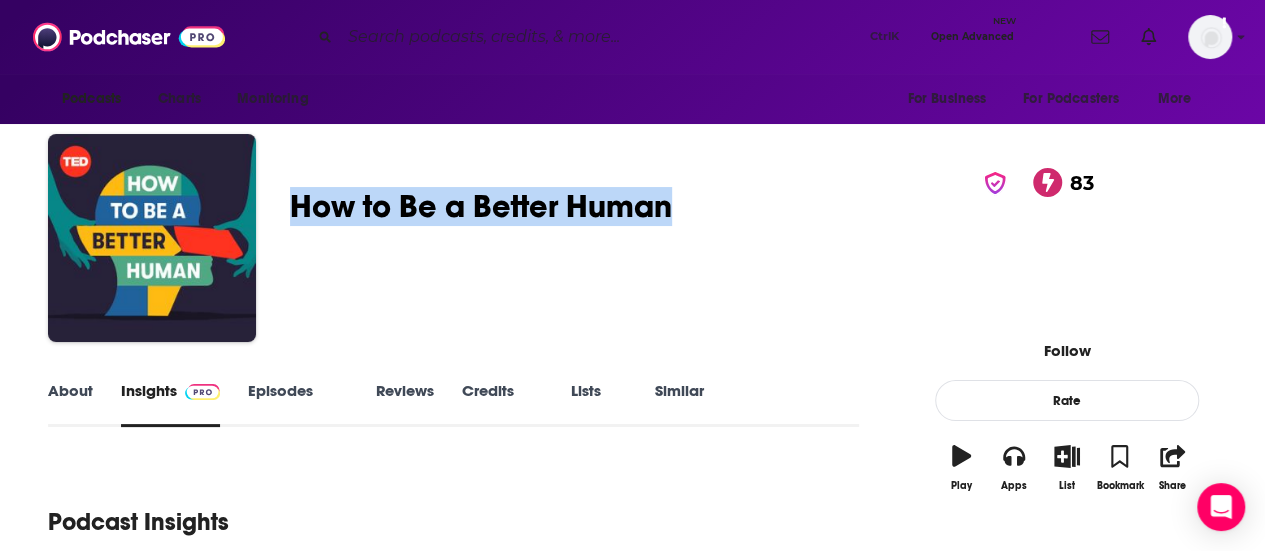 drag, startPoint x: 690, startPoint y: 184, endPoint x: 272, endPoint y: 185, distance: 418.0012 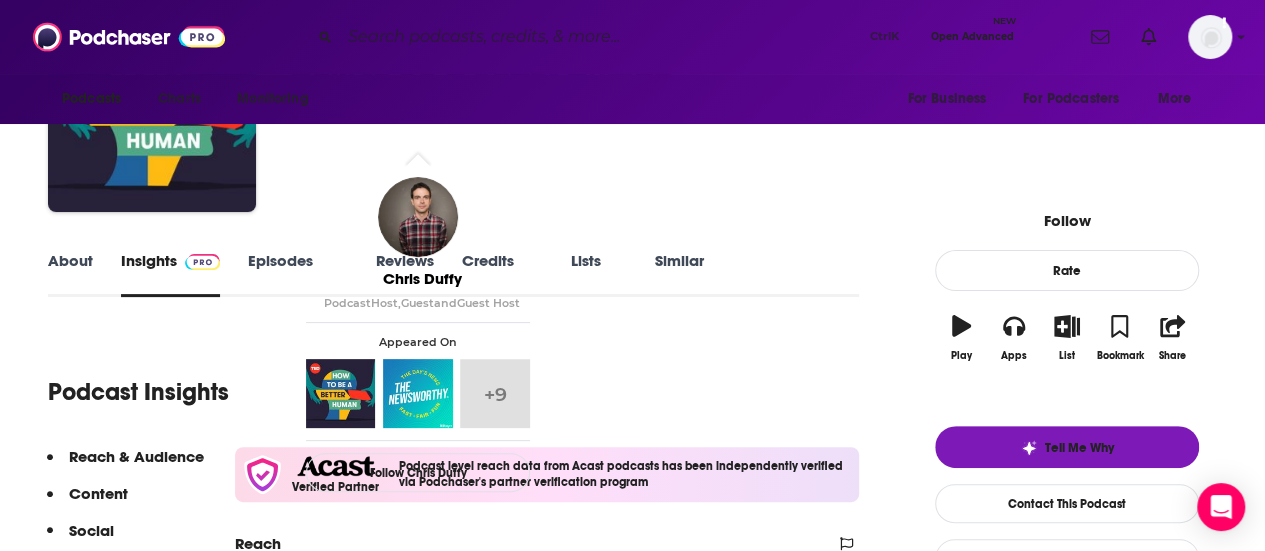 scroll, scrollTop: 390, scrollLeft: 0, axis: vertical 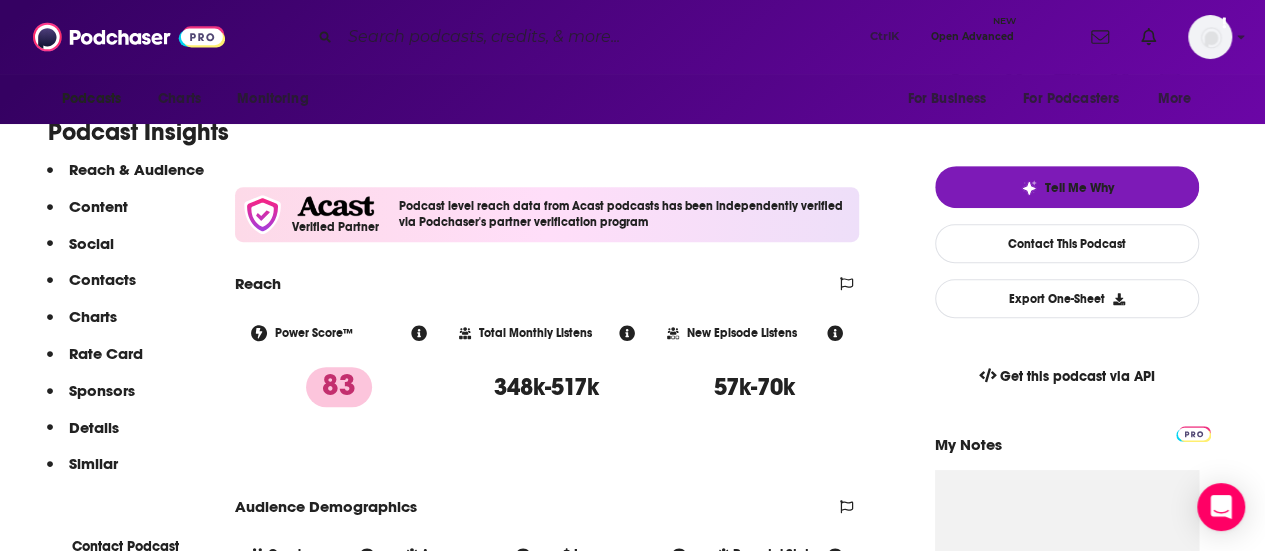 click on "Contacts" at bounding box center [98, 206] 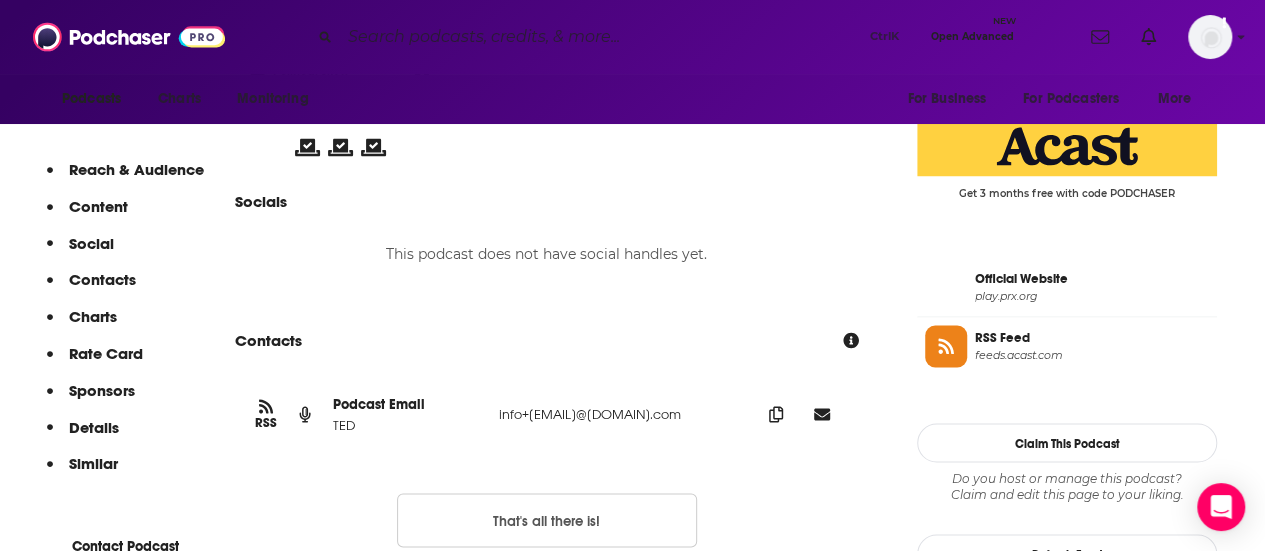 scroll, scrollTop: 1673, scrollLeft: 0, axis: vertical 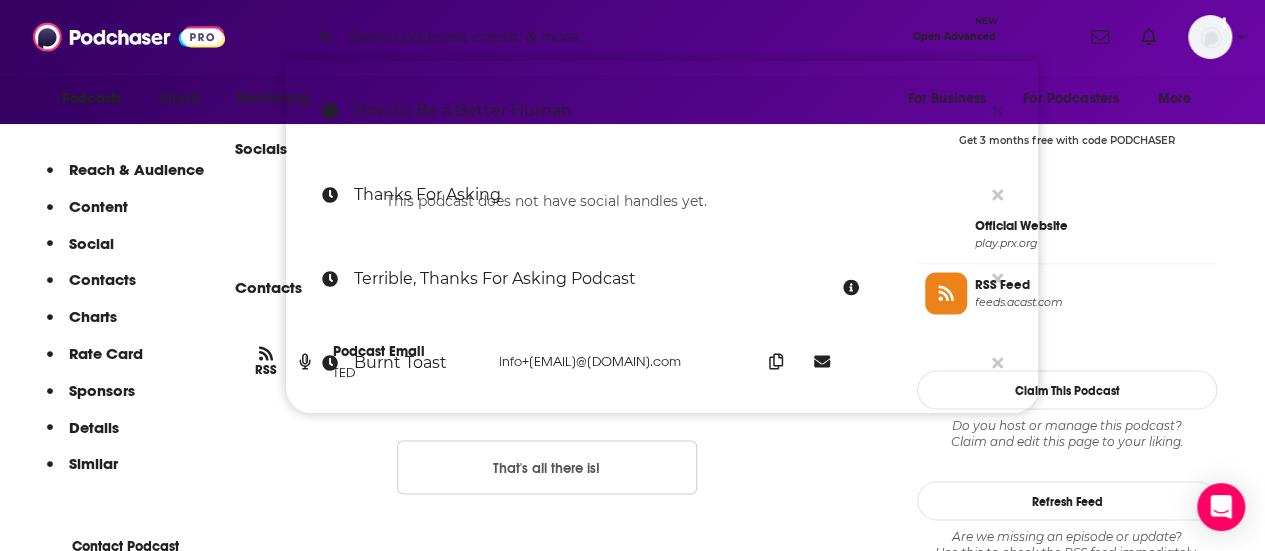 click at bounding box center [622, 37] 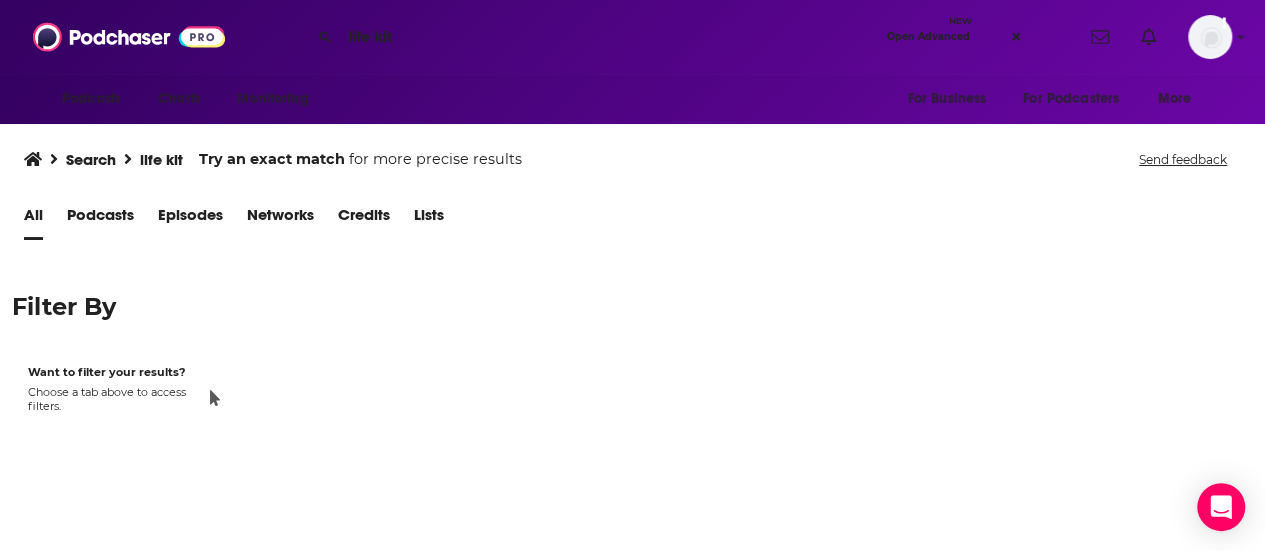 scroll, scrollTop: 0, scrollLeft: 0, axis: both 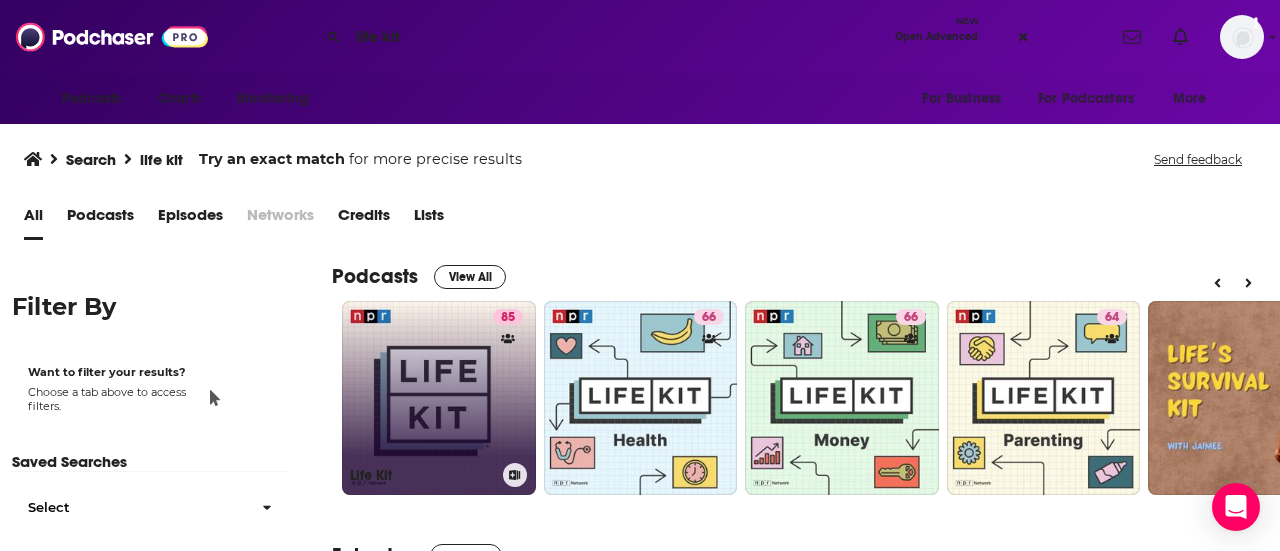 click on "85 Life Kit" at bounding box center (439, 398) 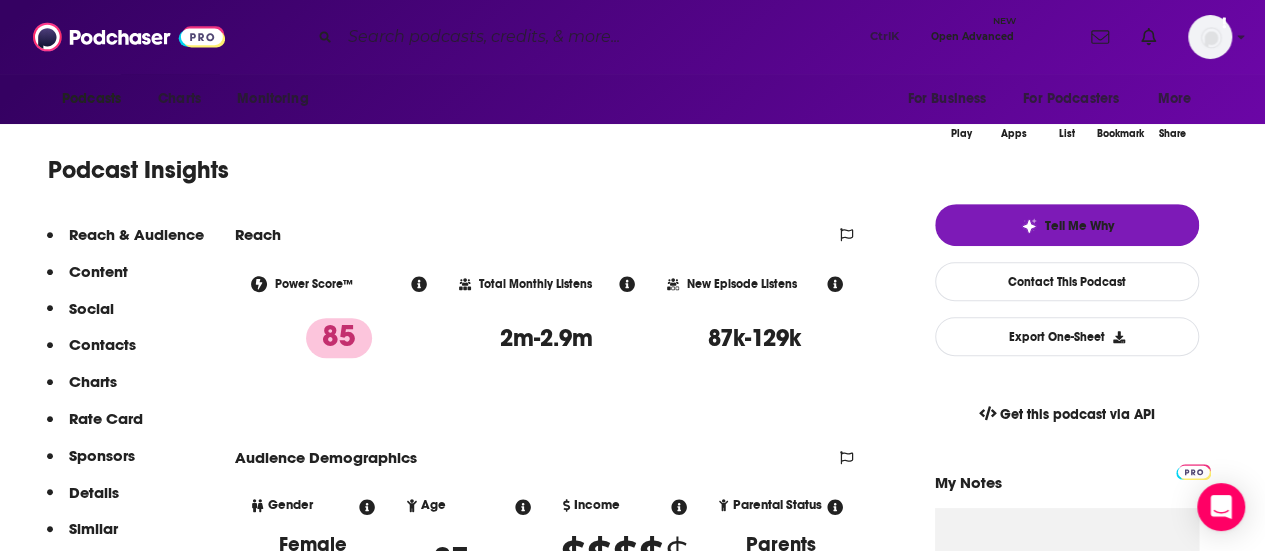 scroll, scrollTop: 368, scrollLeft: 0, axis: vertical 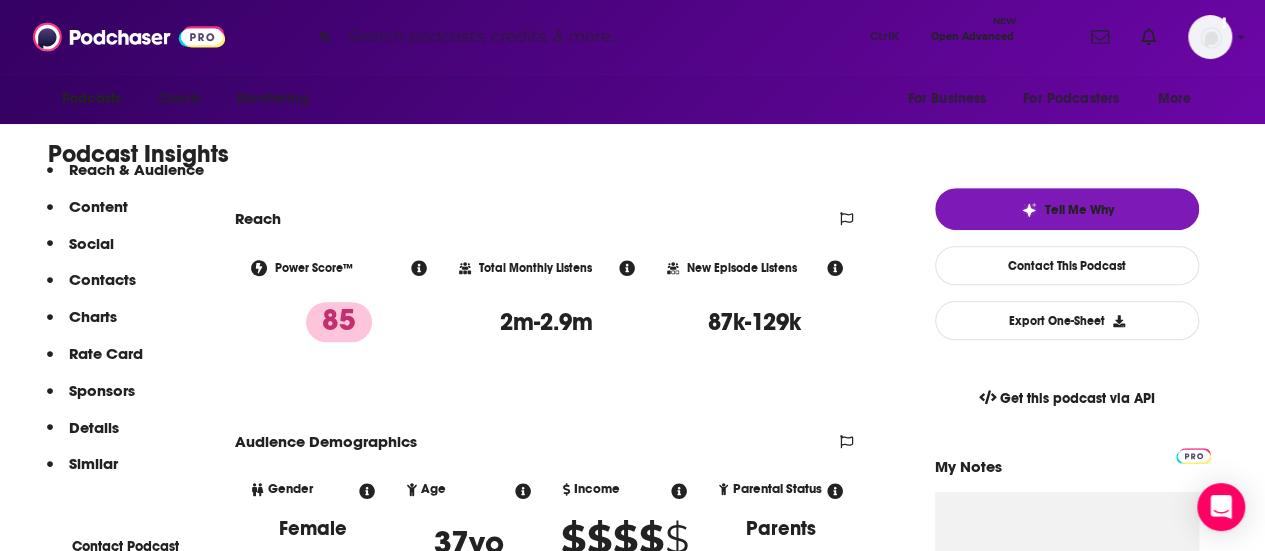 click on "Contacts" at bounding box center (98, 206) 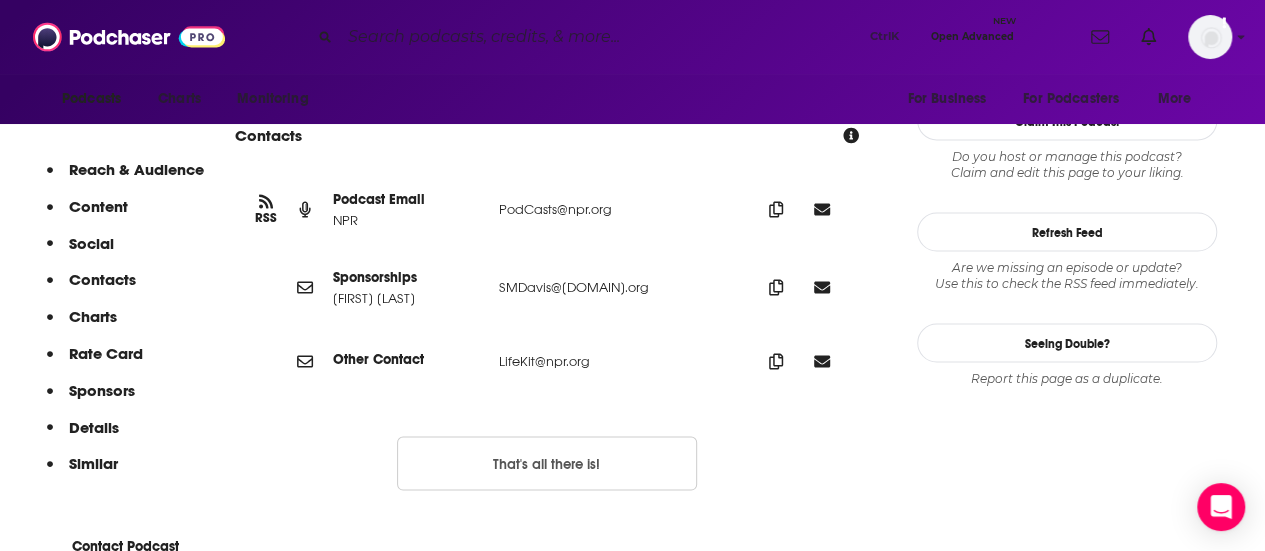 scroll, scrollTop: 1821, scrollLeft: 0, axis: vertical 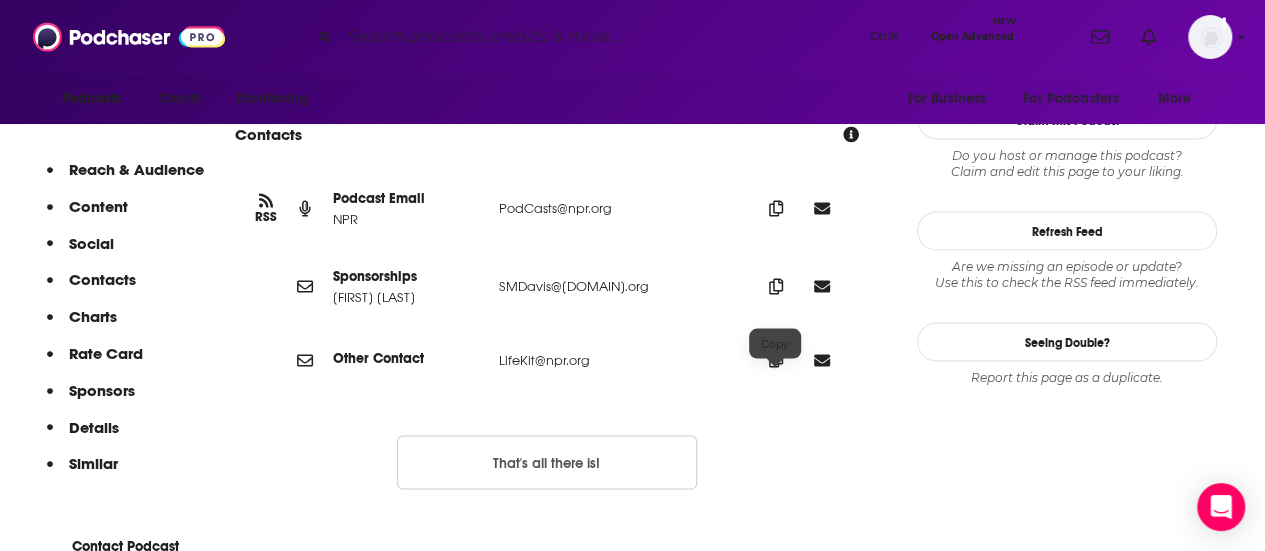 click at bounding box center (776, 208) 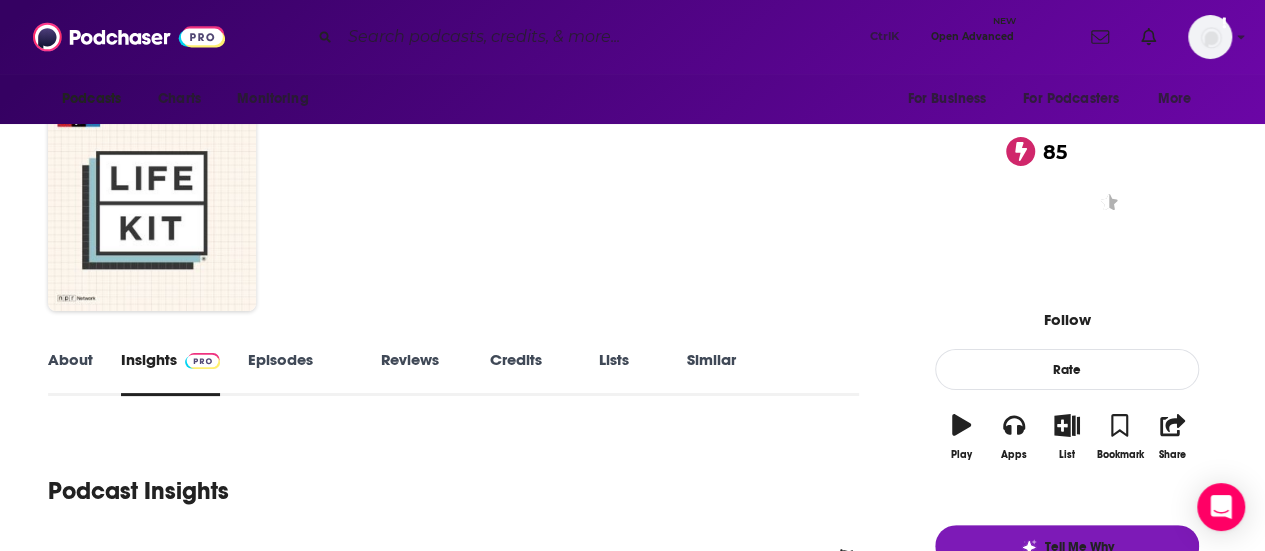 scroll, scrollTop: 0, scrollLeft: 0, axis: both 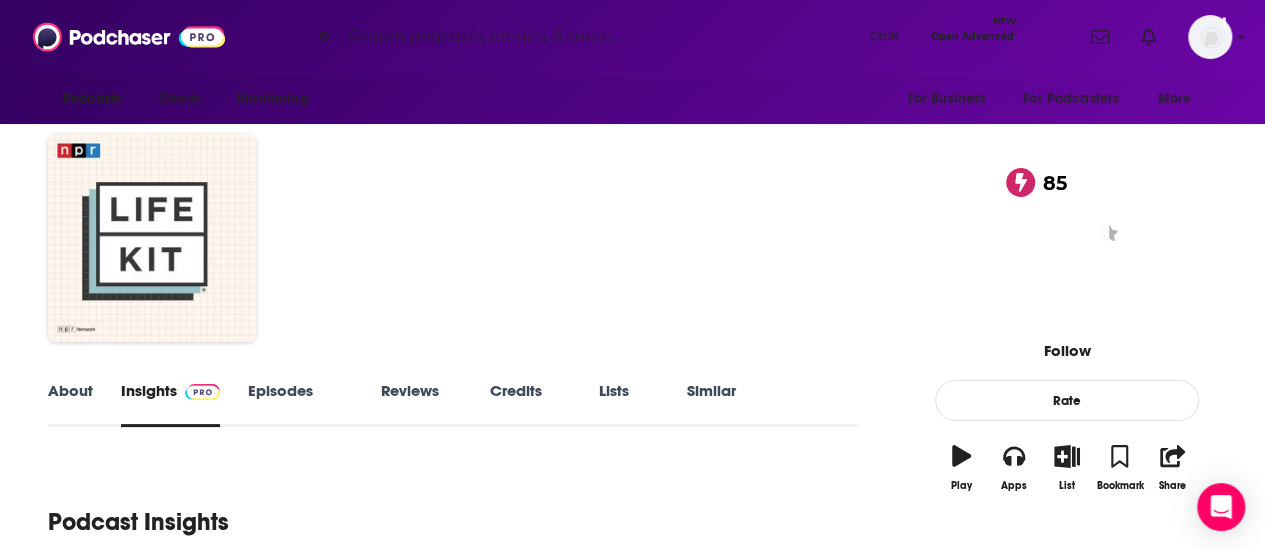 click at bounding box center (601, 37) 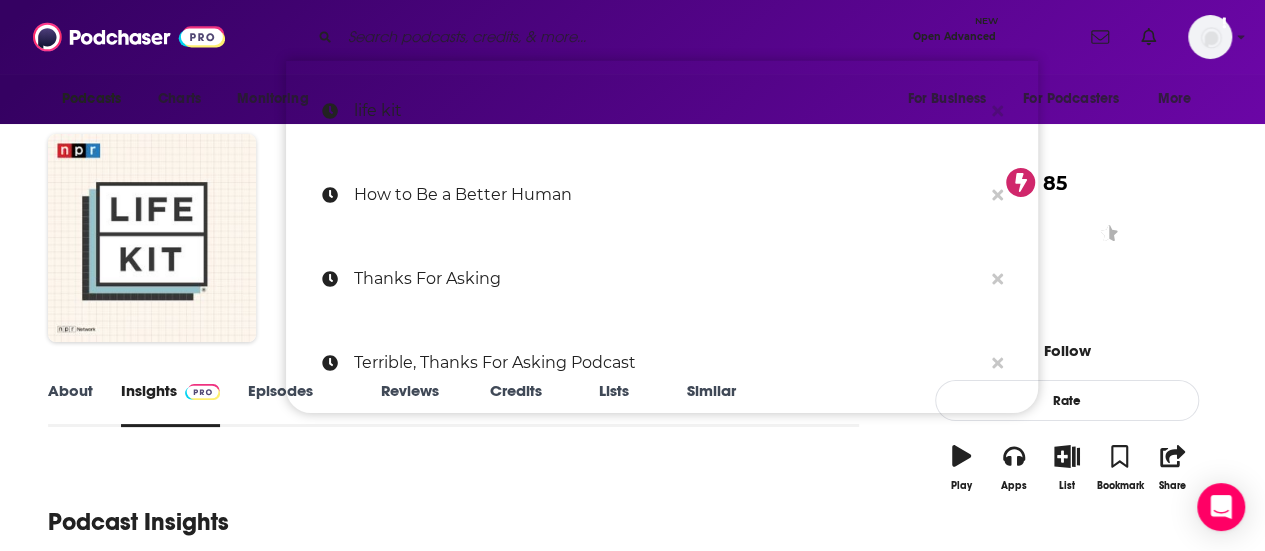 paste on "Chasing Life with Dr. Sanjay Gupta" 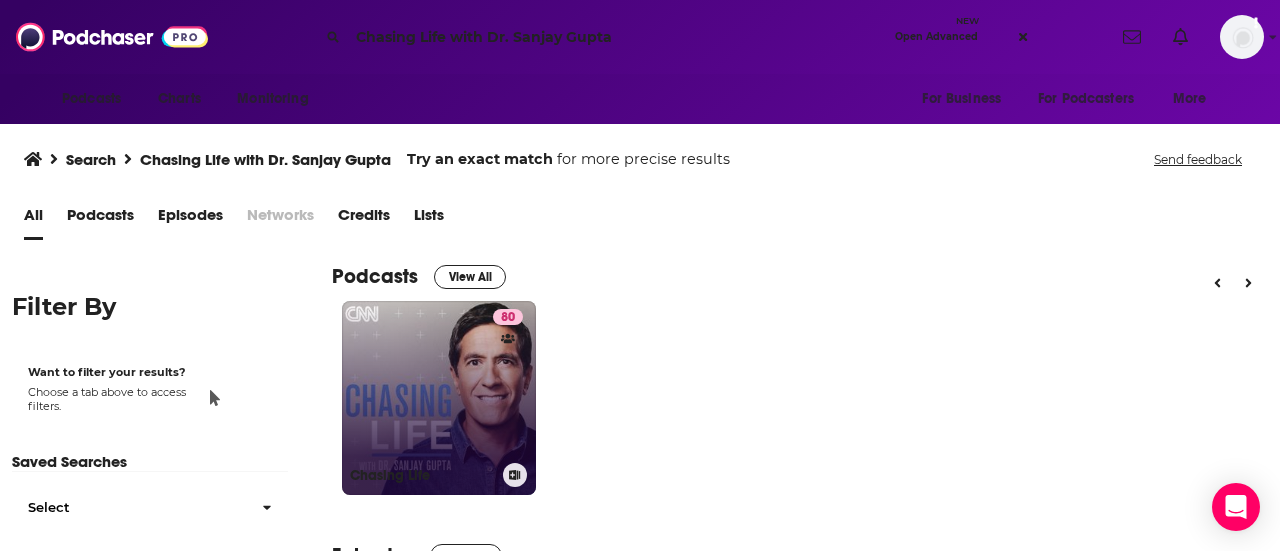 click on "80 Chasing Life" at bounding box center (439, 398) 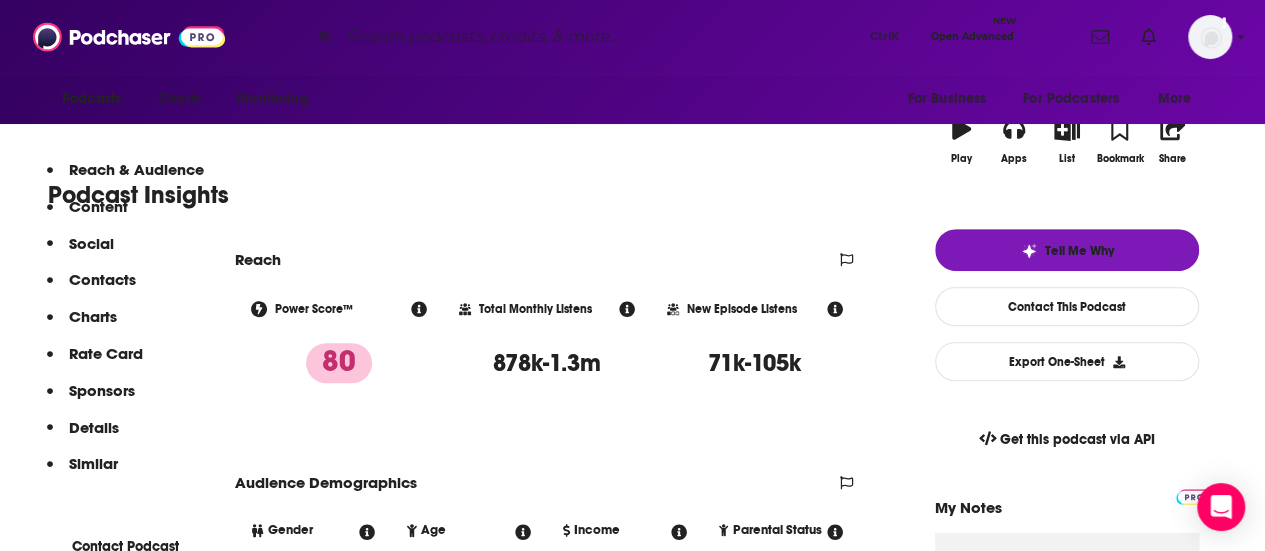 scroll, scrollTop: 443, scrollLeft: 0, axis: vertical 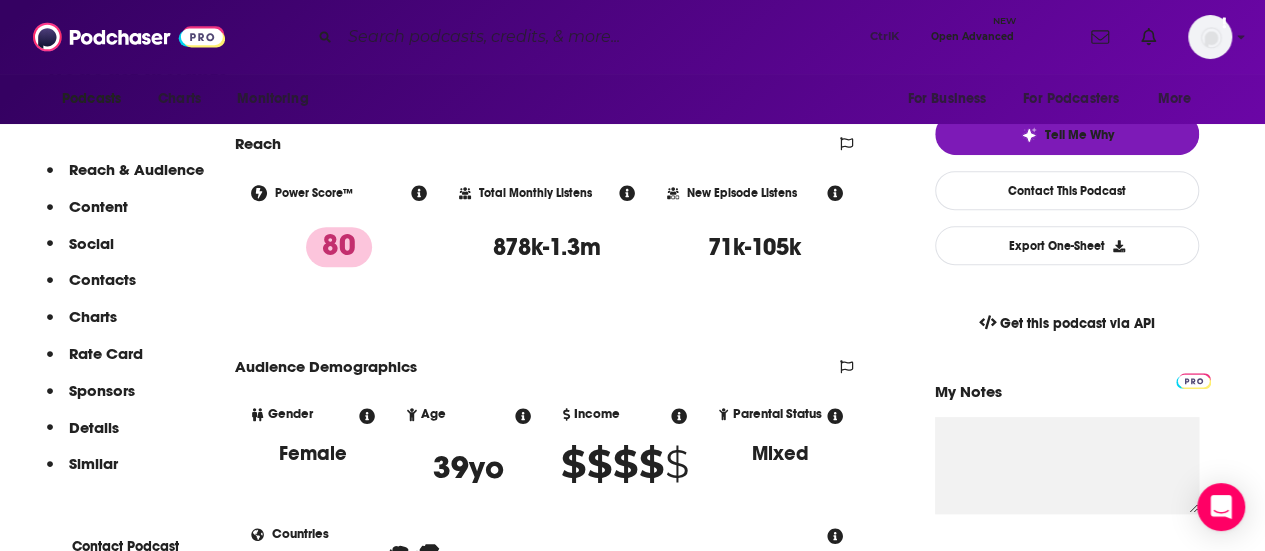 click on "Contacts" at bounding box center (98, 206) 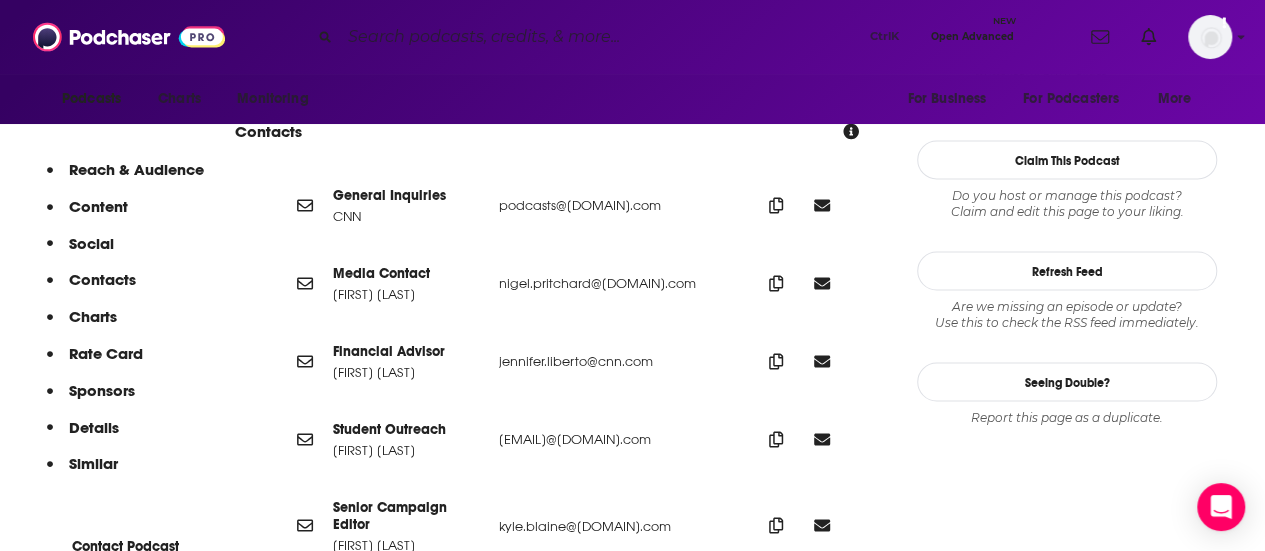 scroll, scrollTop: 1779, scrollLeft: 0, axis: vertical 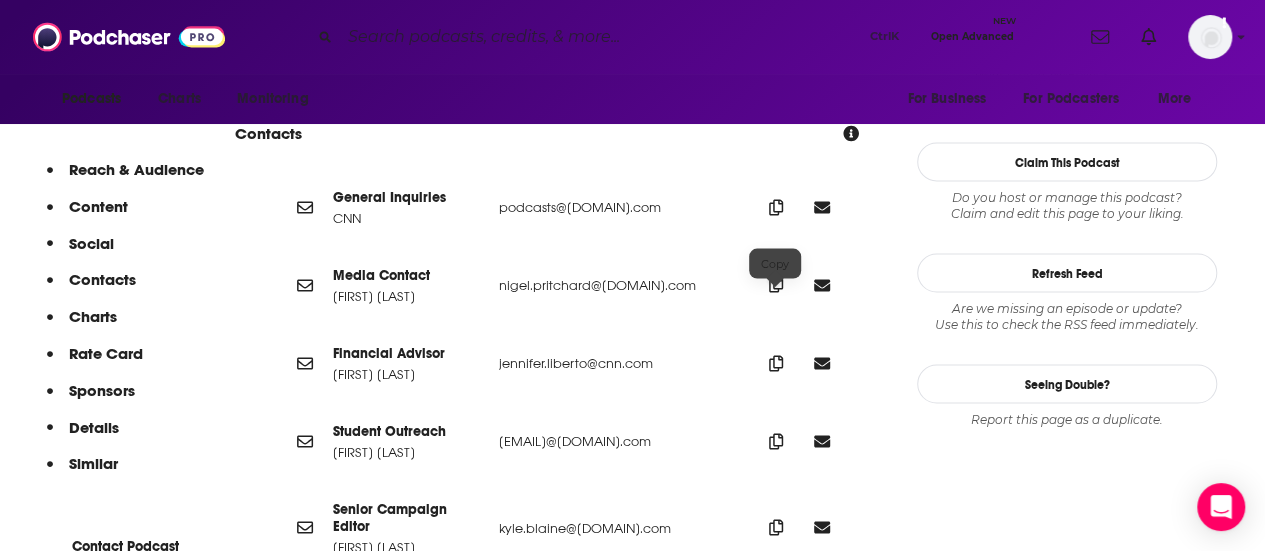 click at bounding box center [776, 207] 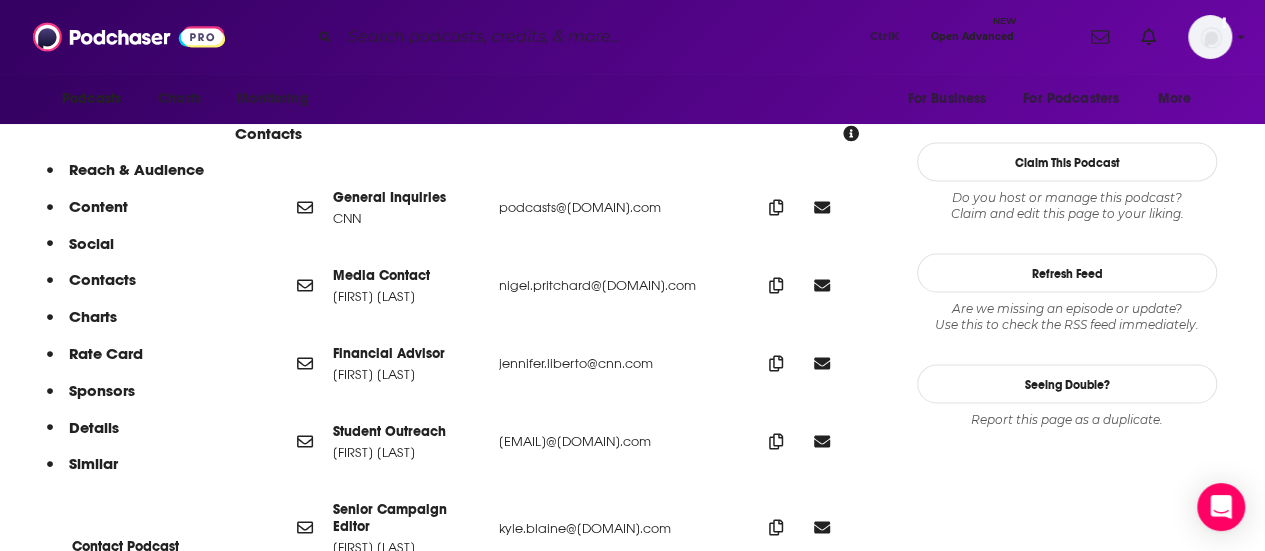click on "Ctrl  K Open Advanced New" at bounding box center (662, 37) 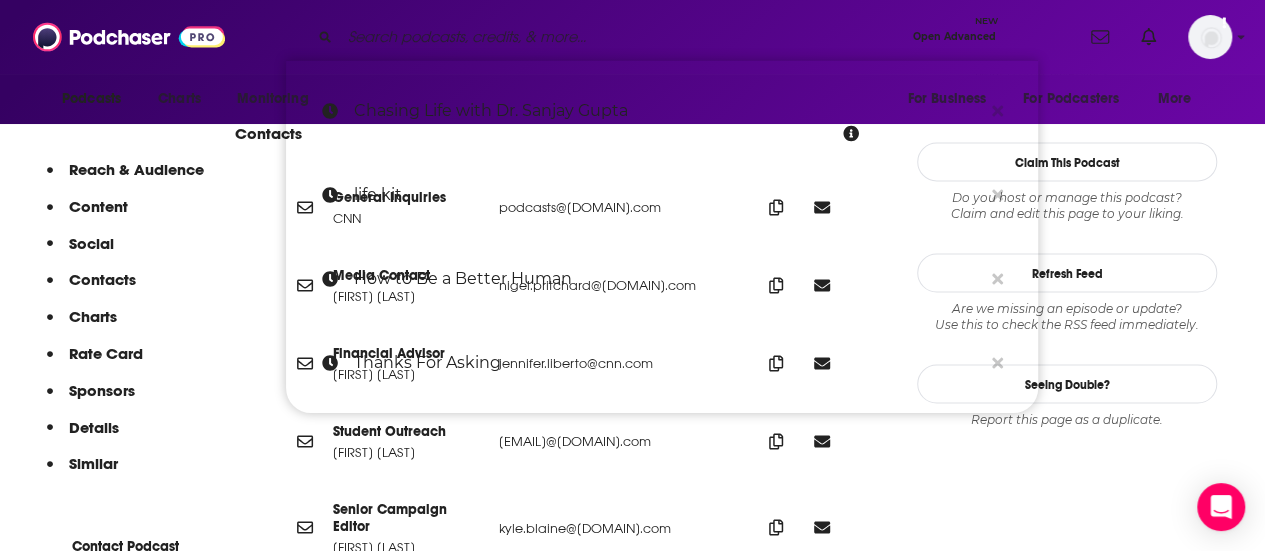 click at bounding box center (622, 37) 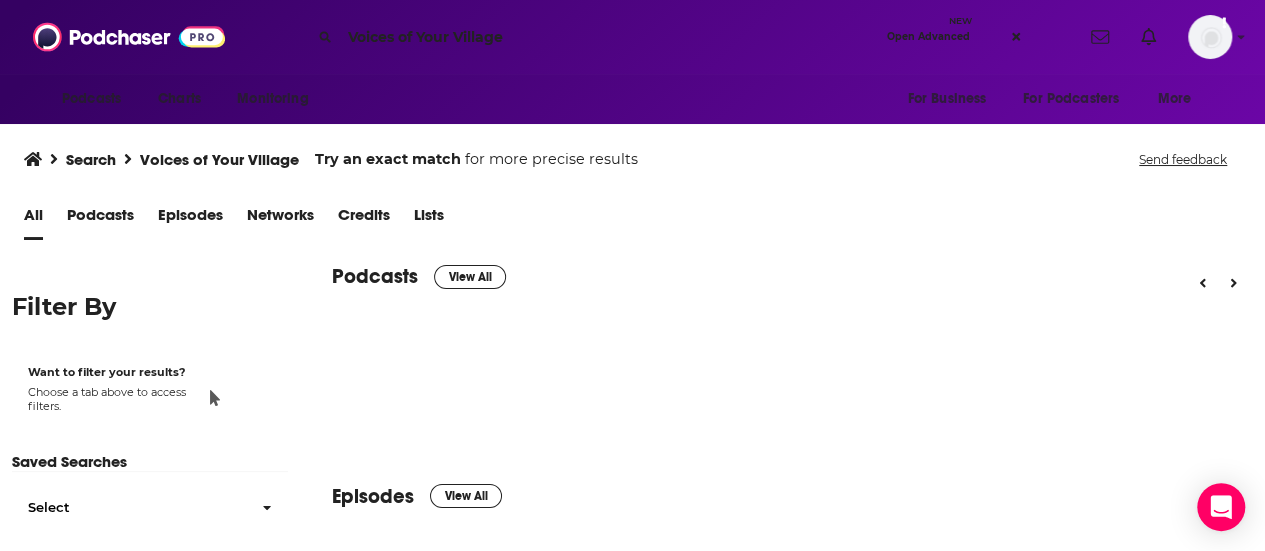scroll, scrollTop: 0, scrollLeft: 0, axis: both 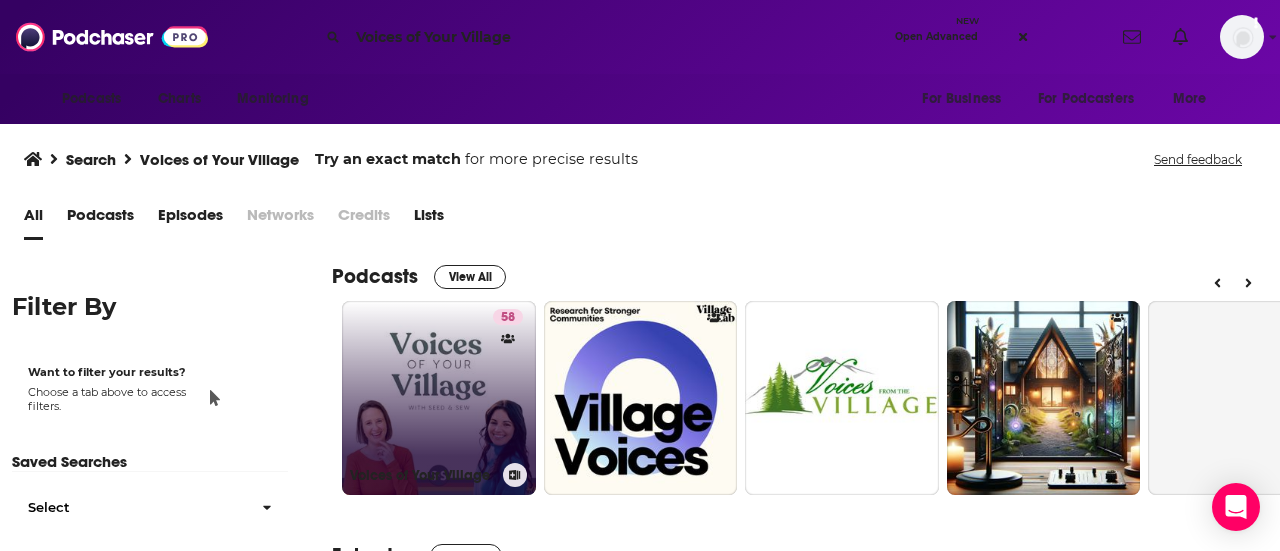 click on "58 Voices of Your Village" at bounding box center [439, 398] 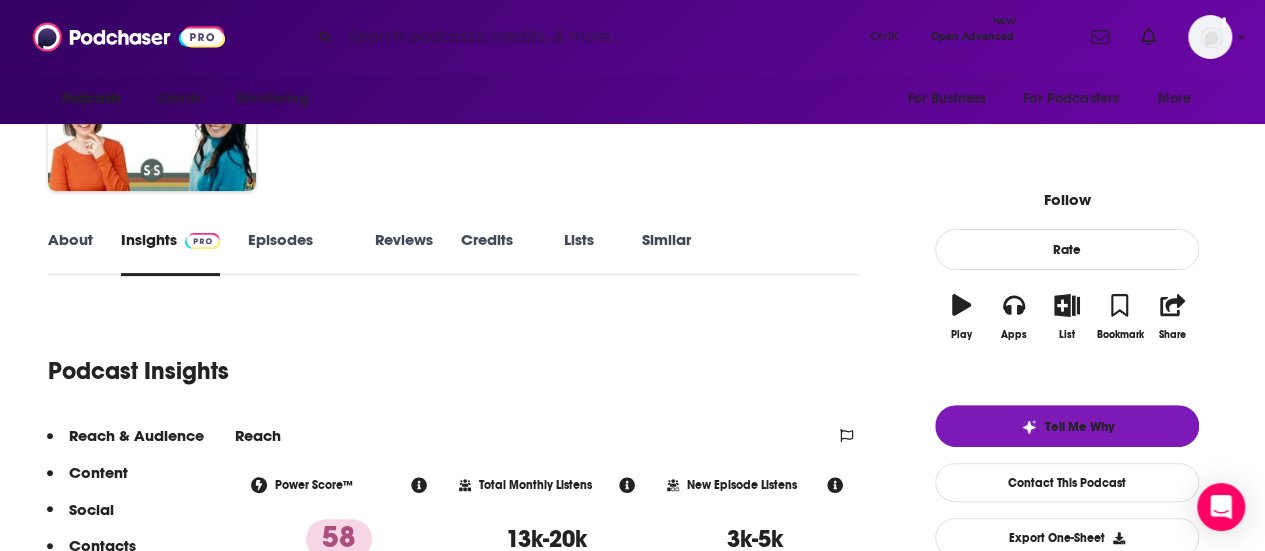 scroll, scrollTop: 147, scrollLeft: 0, axis: vertical 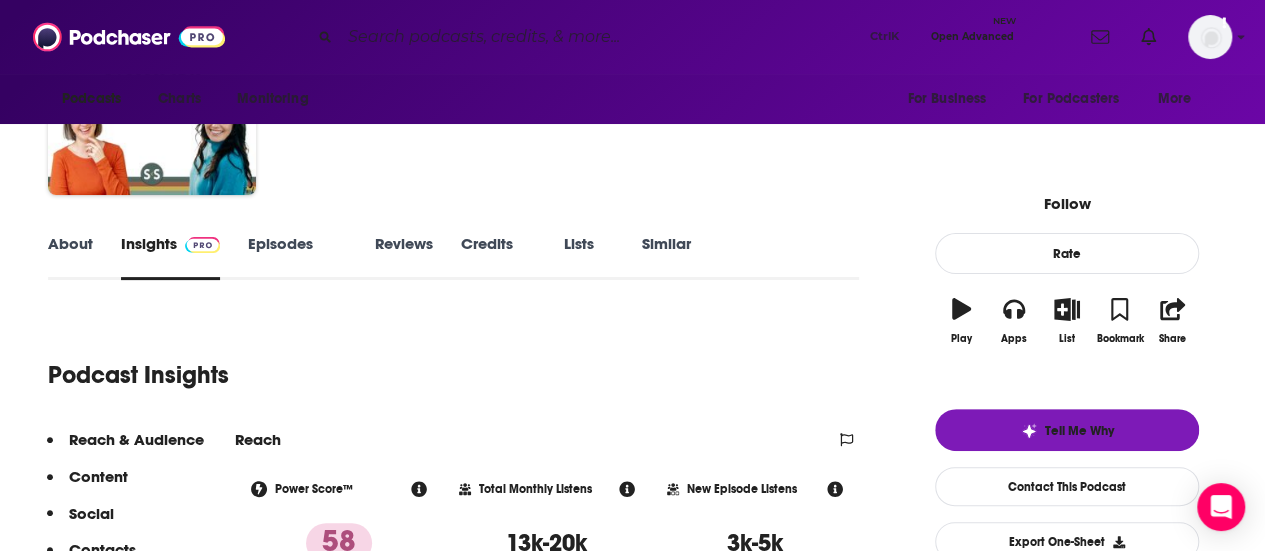 click on "About" at bounding box center [70, 257] 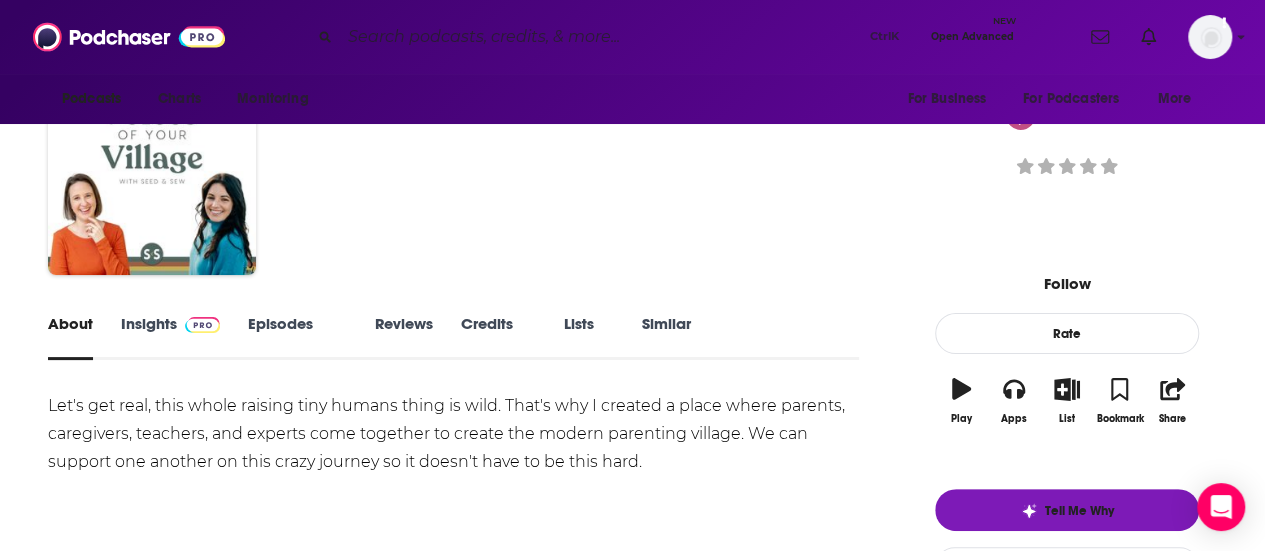 scroll, scrollTop: 109, scrollLeft: 0, axis: vertical 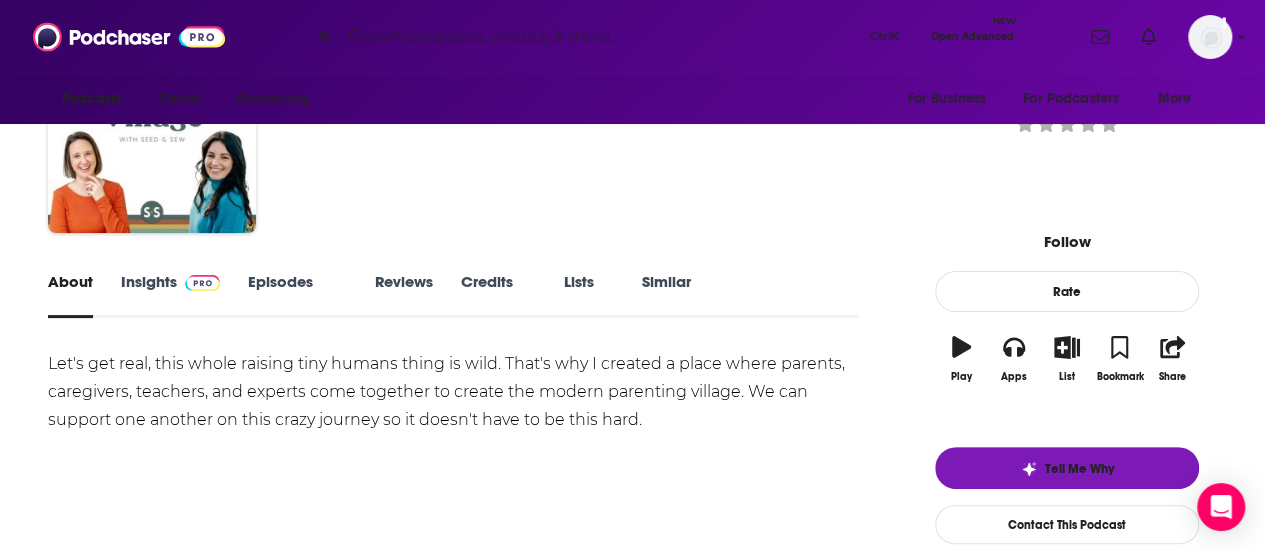 click on "Insights" at bounding box center (170, 295) 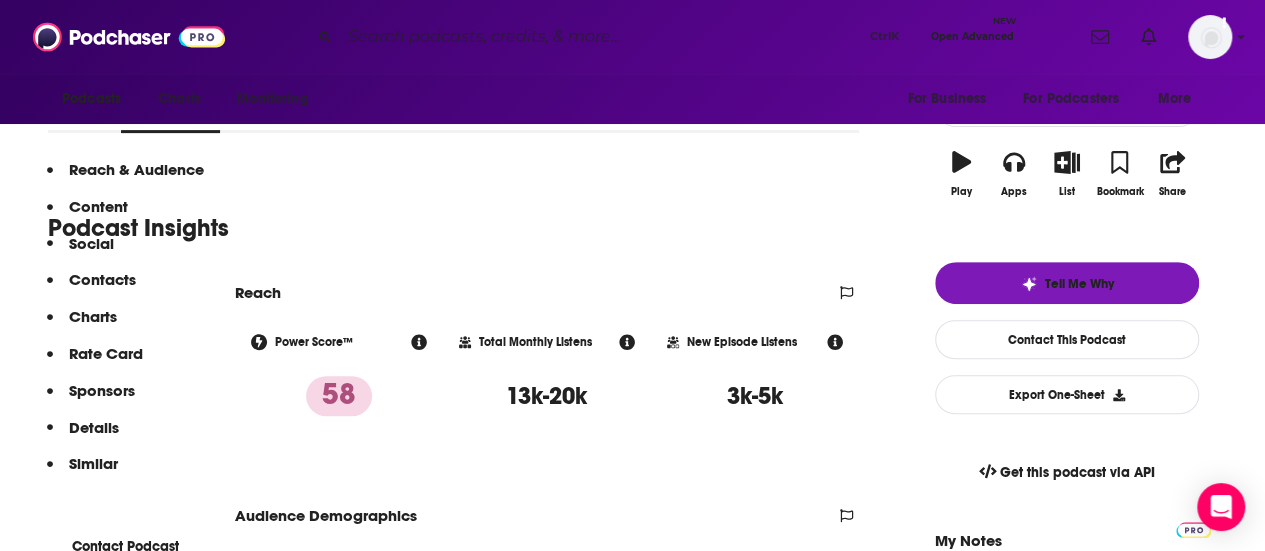 scroll, scrollTop: 373, scrollLeft: 0, axis: vertical 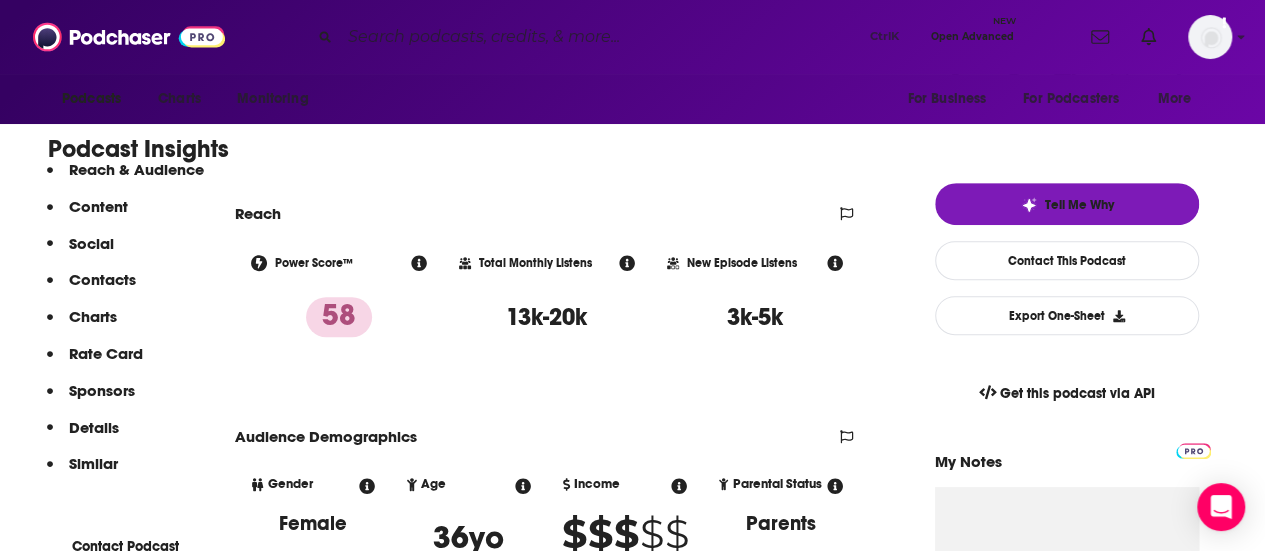 click on "Contacts" at bounding box center (98, 206) 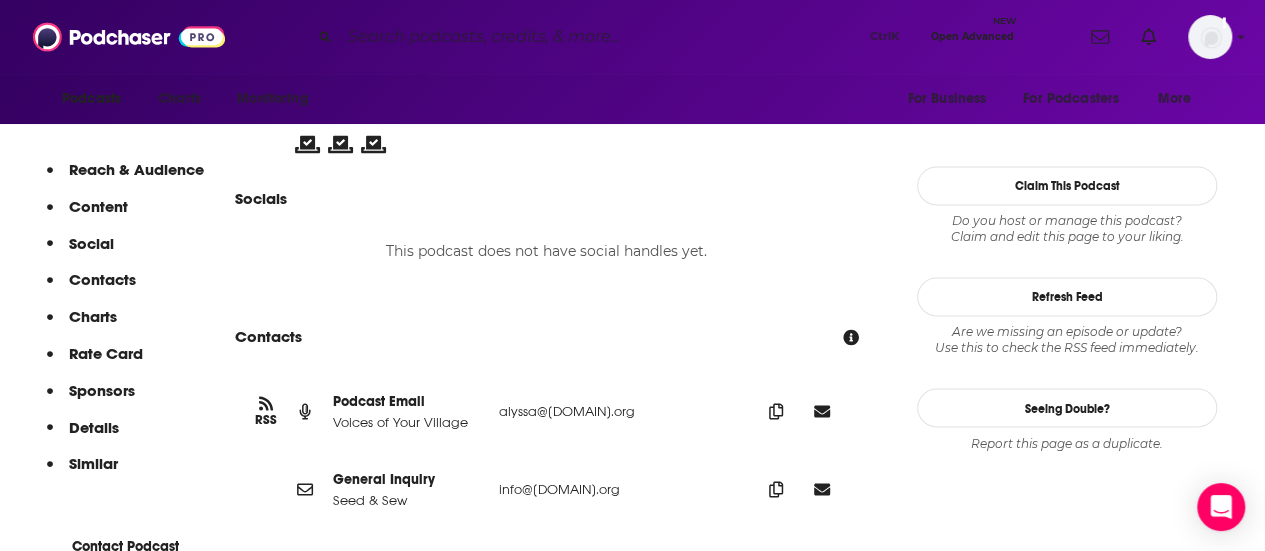 scroll, scrollTop: 1586, scrollLeft: 0, axis: vertical 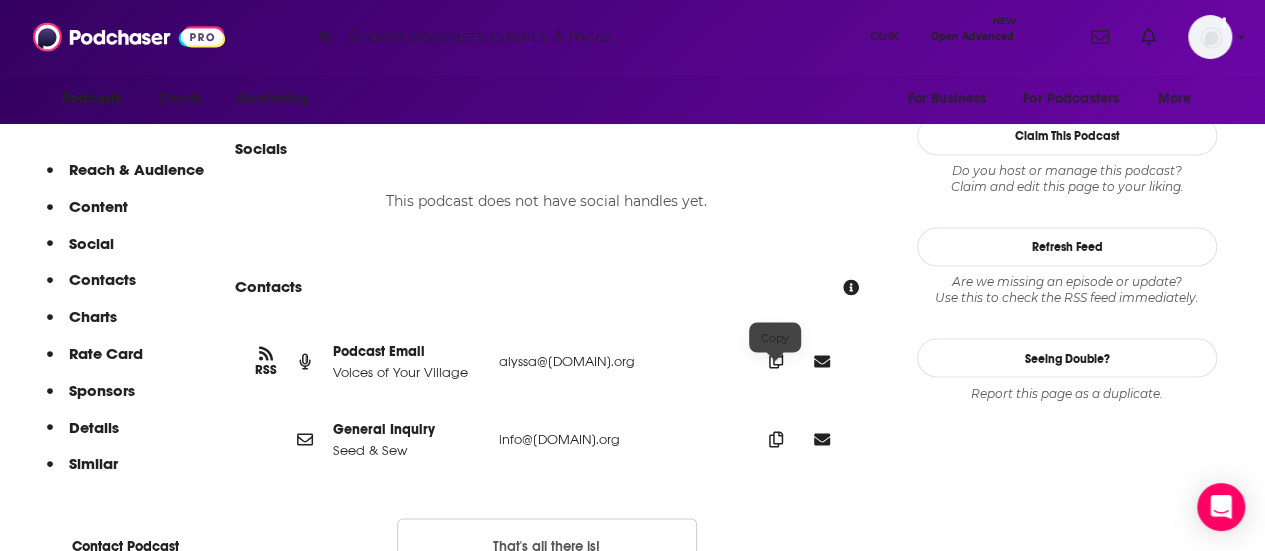click at bounding box center (776, 360) 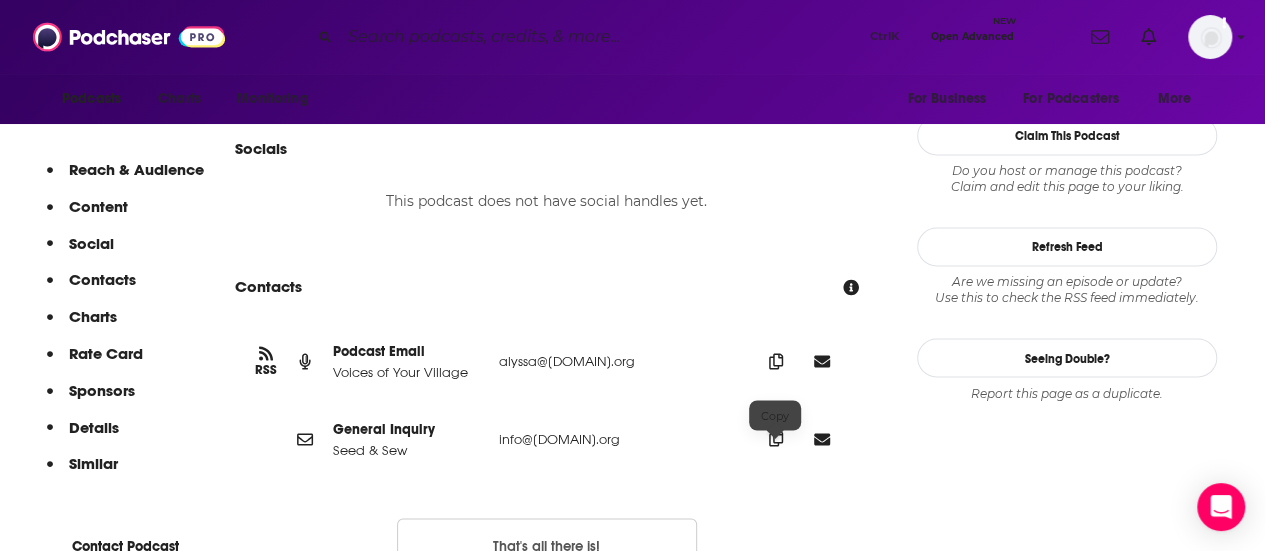 click at bounding box center (776, 361) 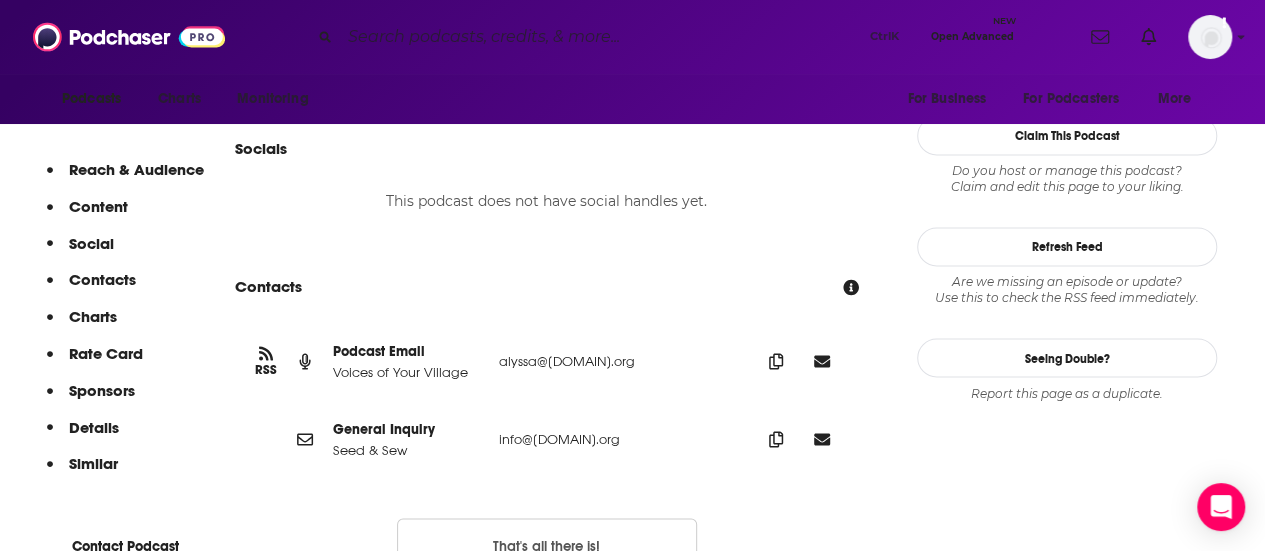 click on "Contacts" at bounding box center [547, 287] 